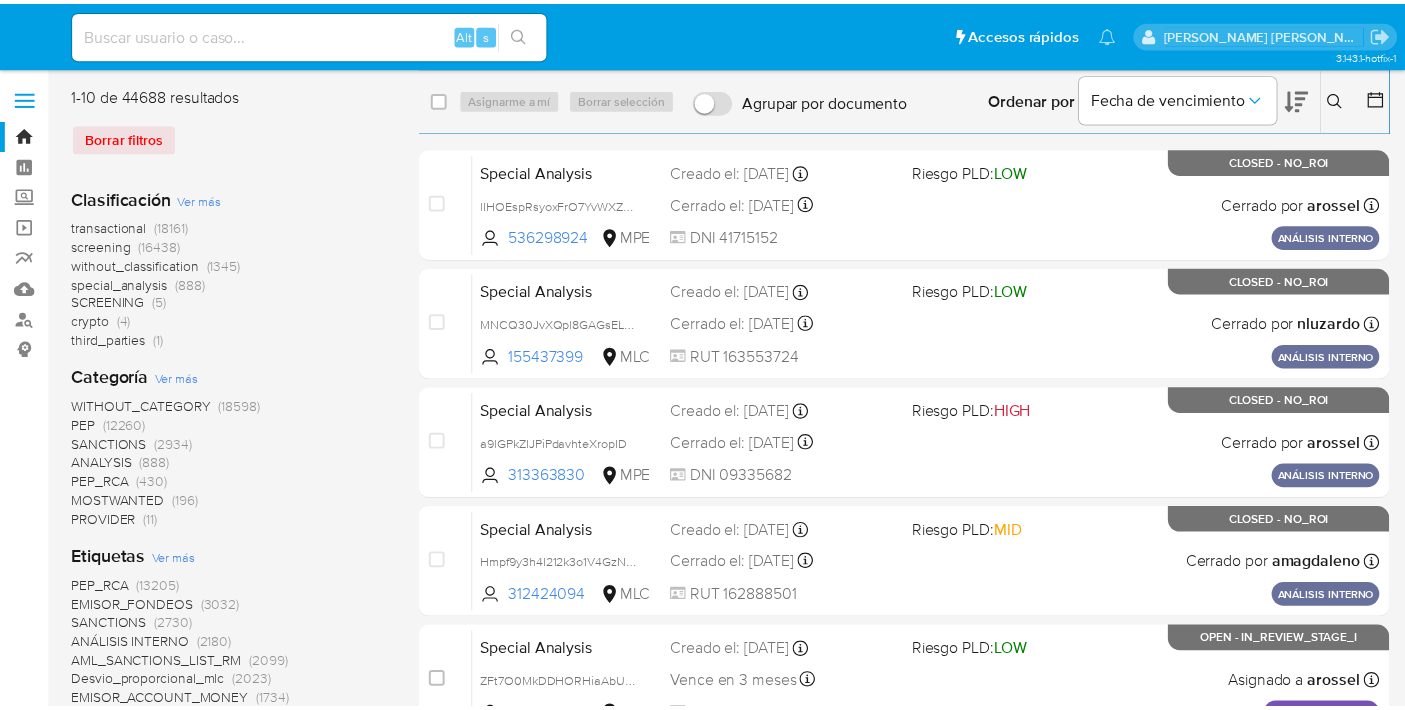 scroll, scrollTop: 0, scrollLeft: 0, axis: both 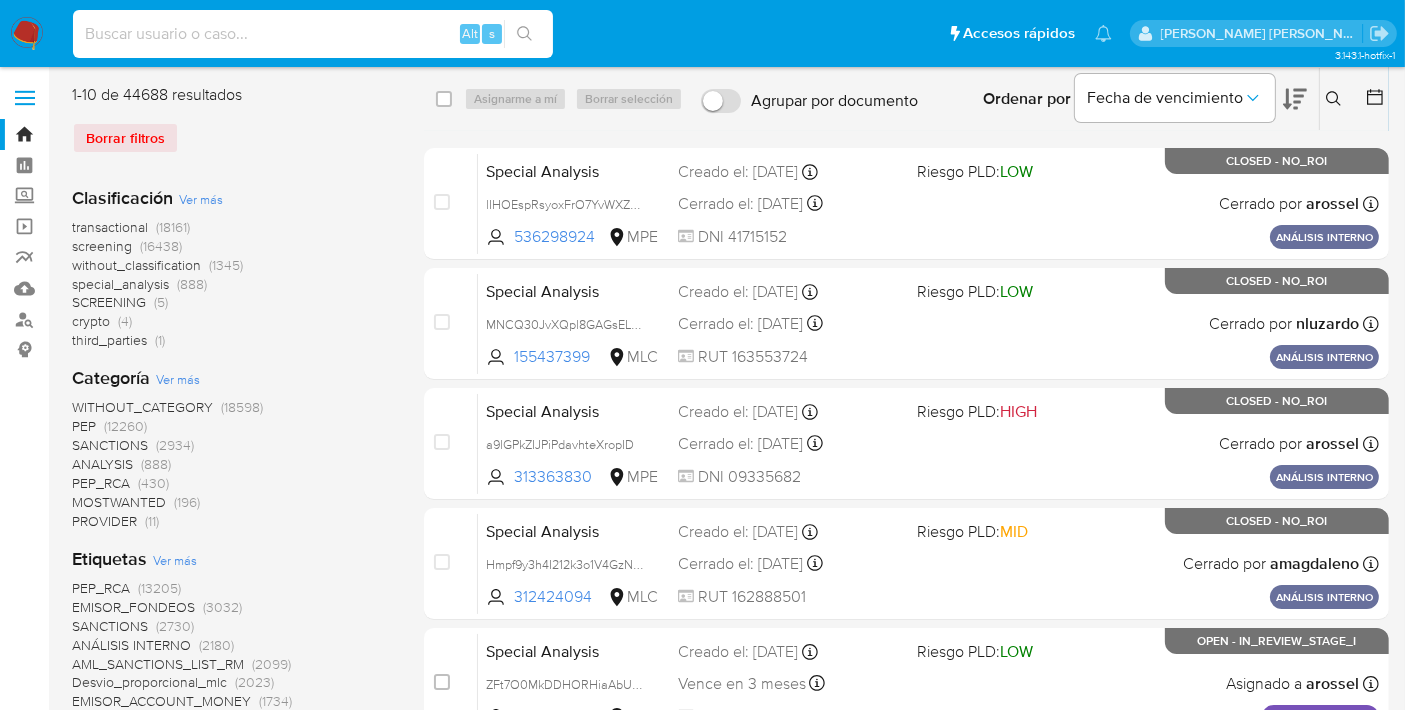 click at bounding box center (313, 34) 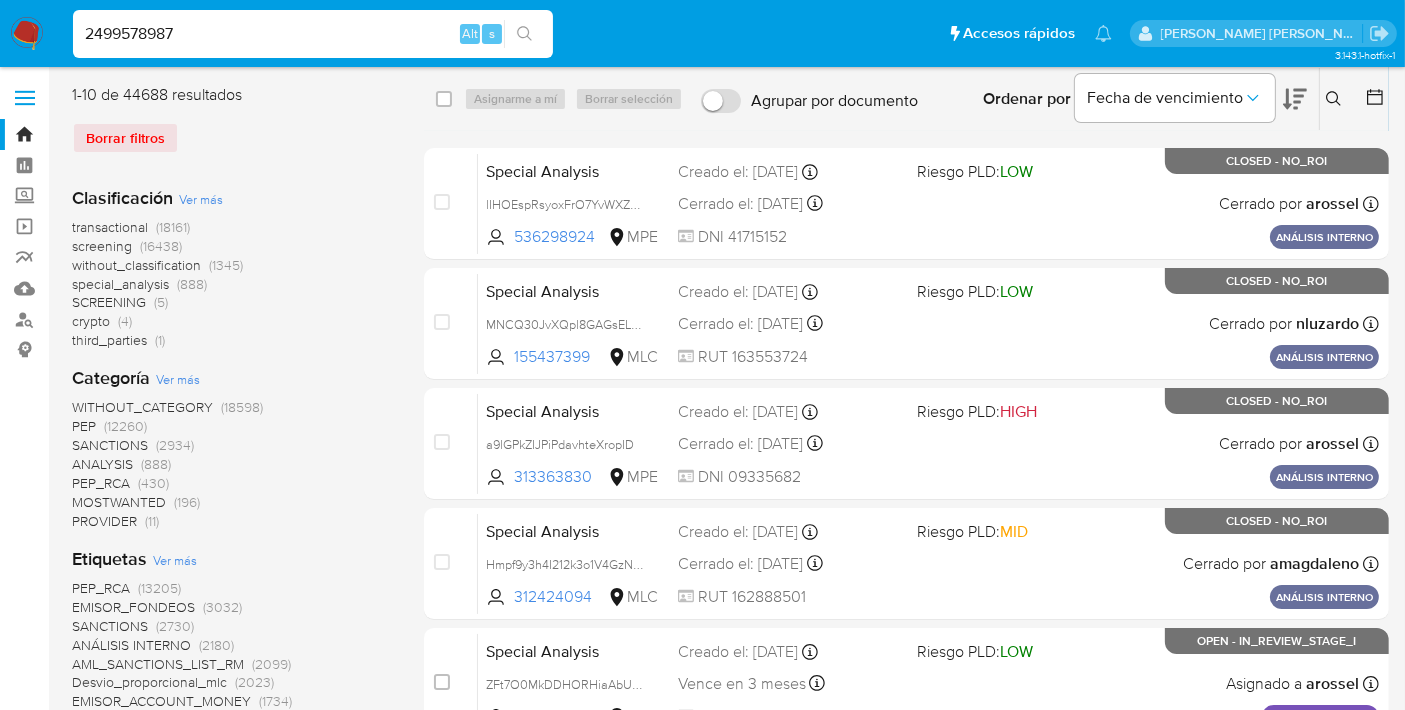 type on "2499578987" 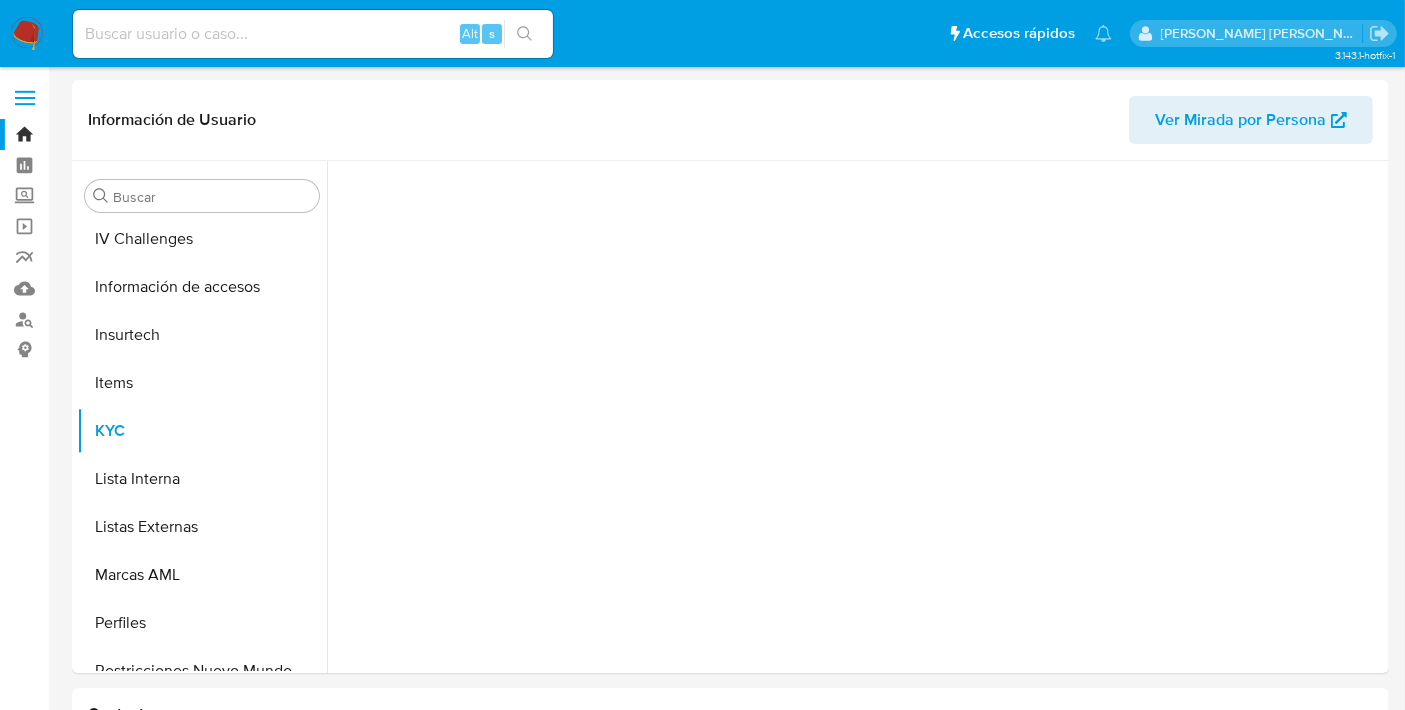 scroll, scrollTop: 796, scrollLeft: 0, axis: vertical 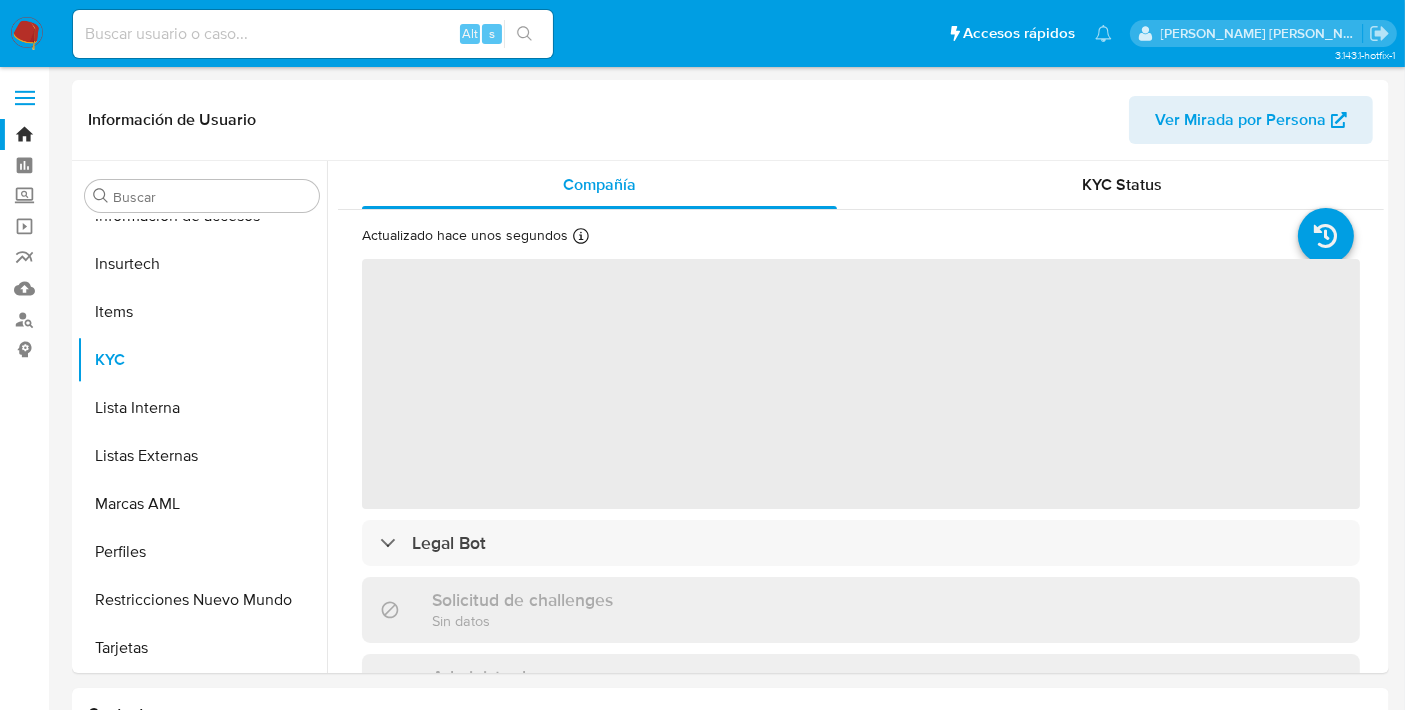 select on "10" 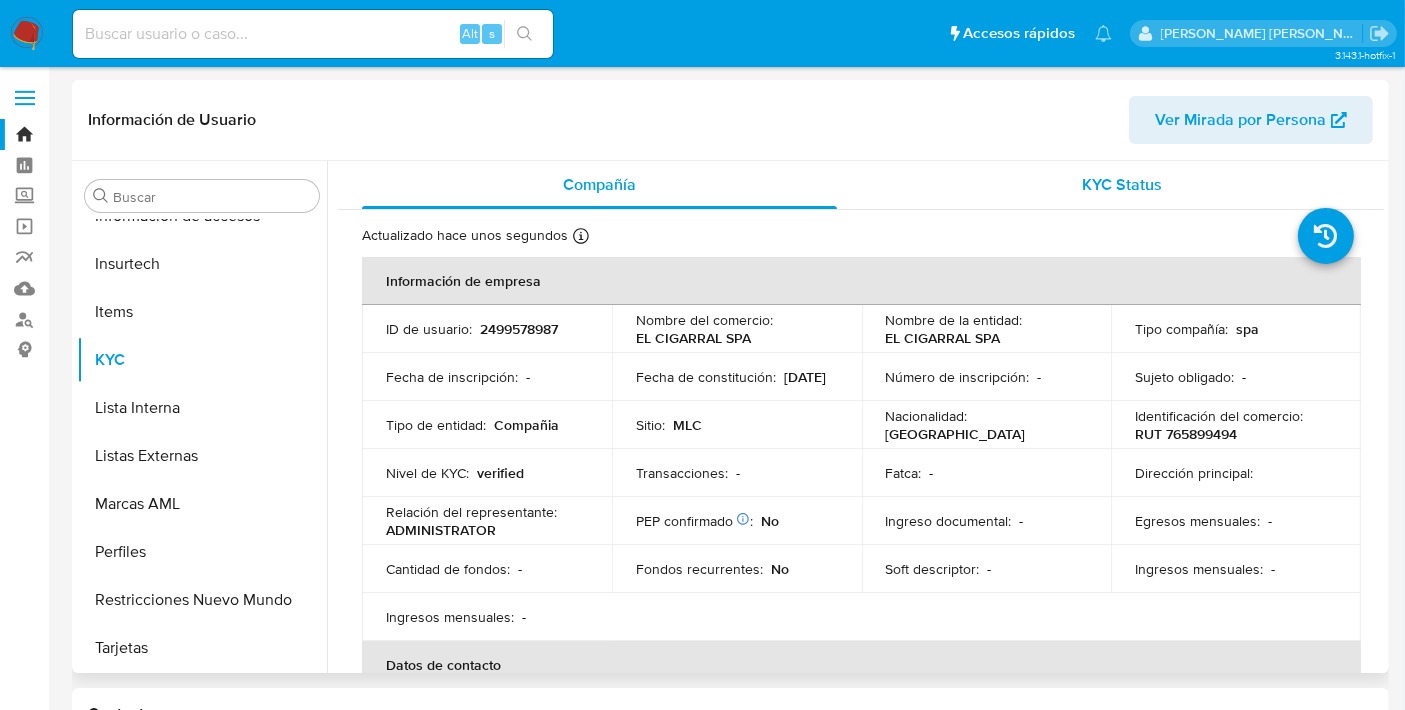 click on "KYC Status" at bounding box center [1122, 185] 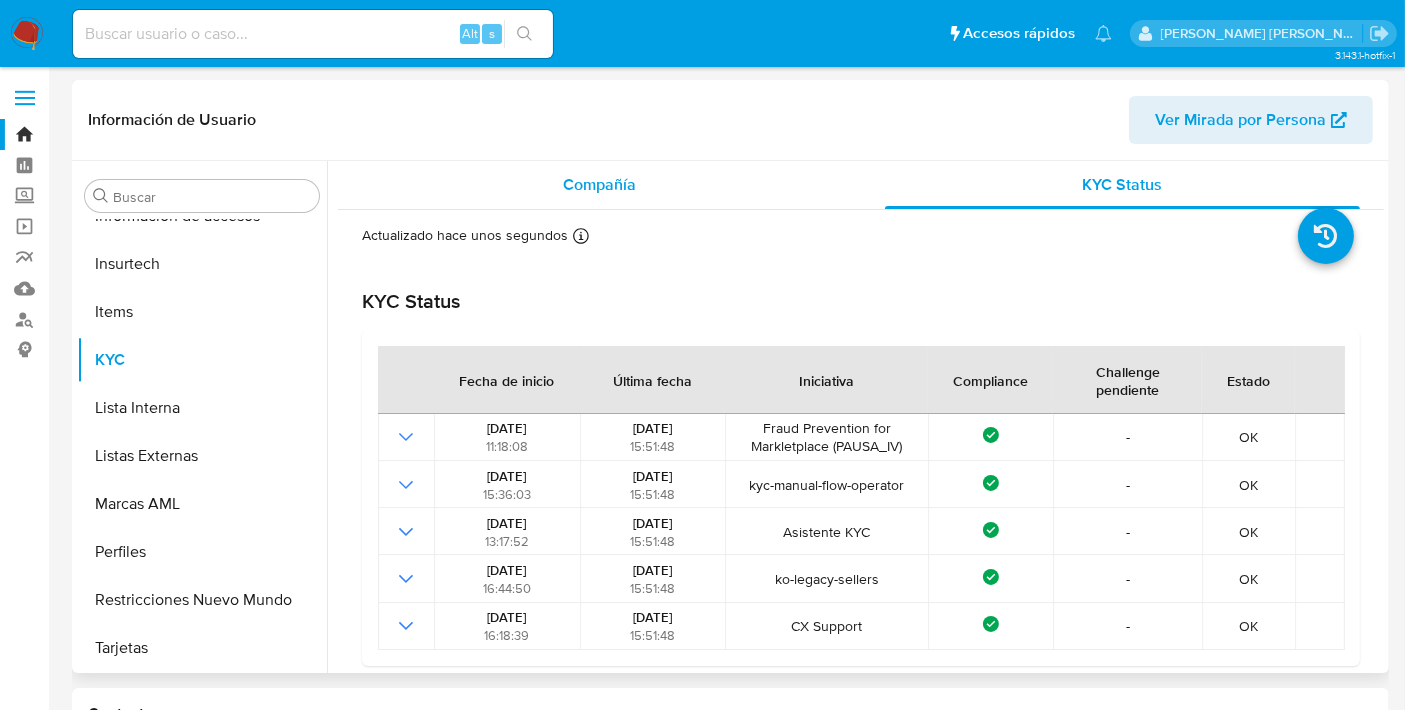click on "Compañía" at bounding box center [599, 185] 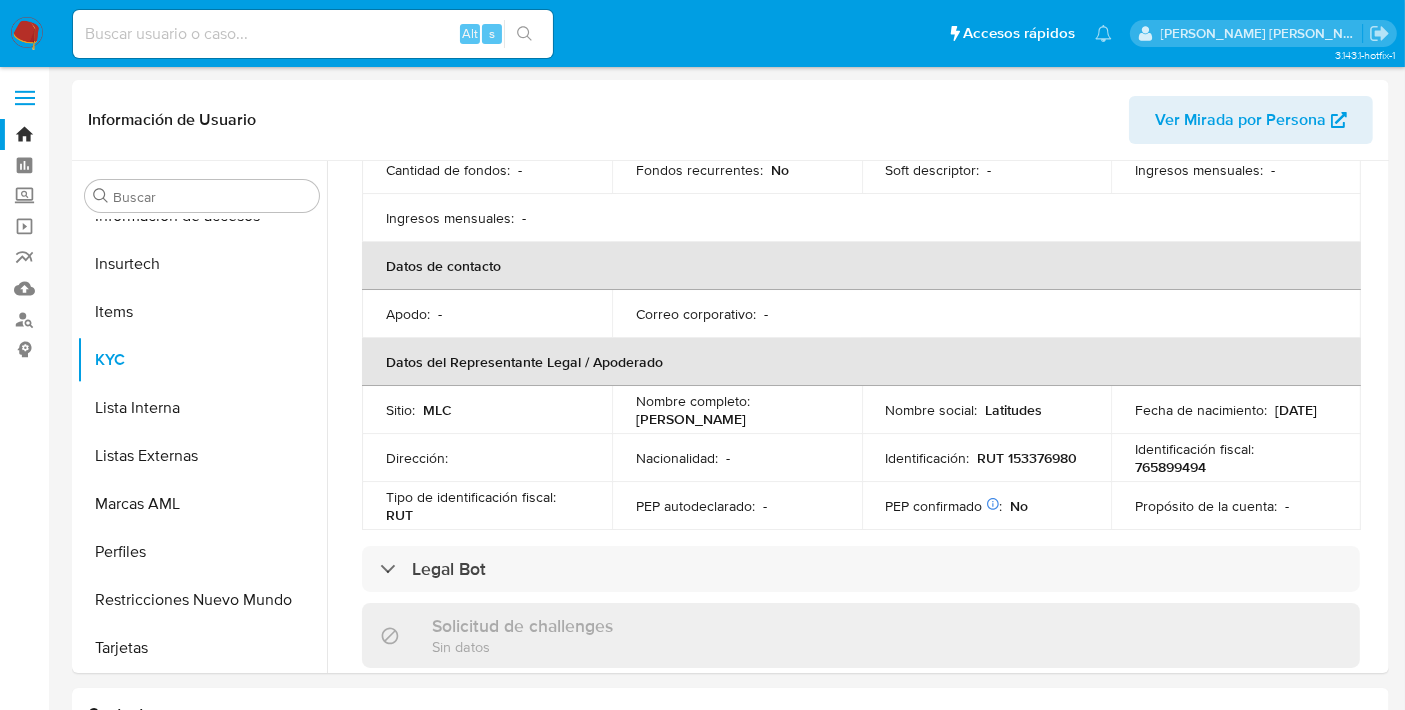 scroll, scrollTop: 0, scrollLeft: 0, axis: both 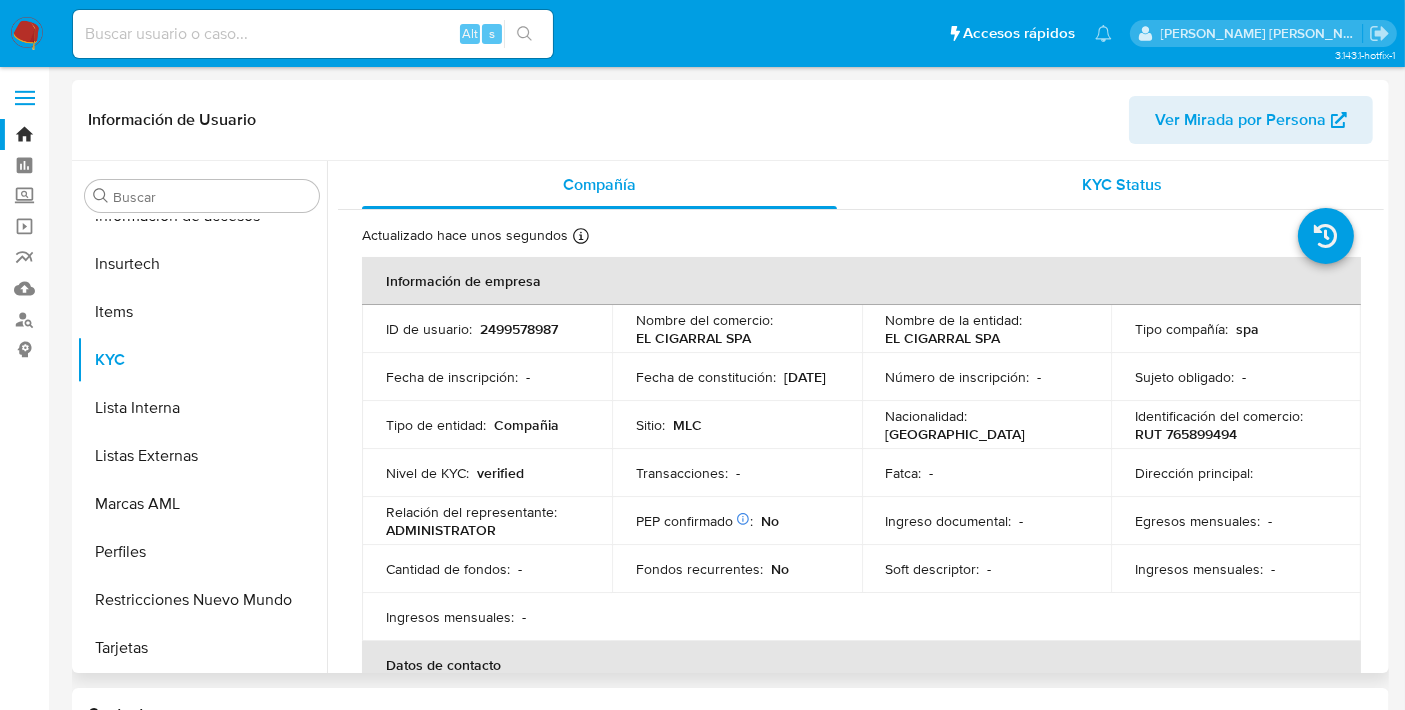 click on "KYC Status" at bounding box center [1122, 185] 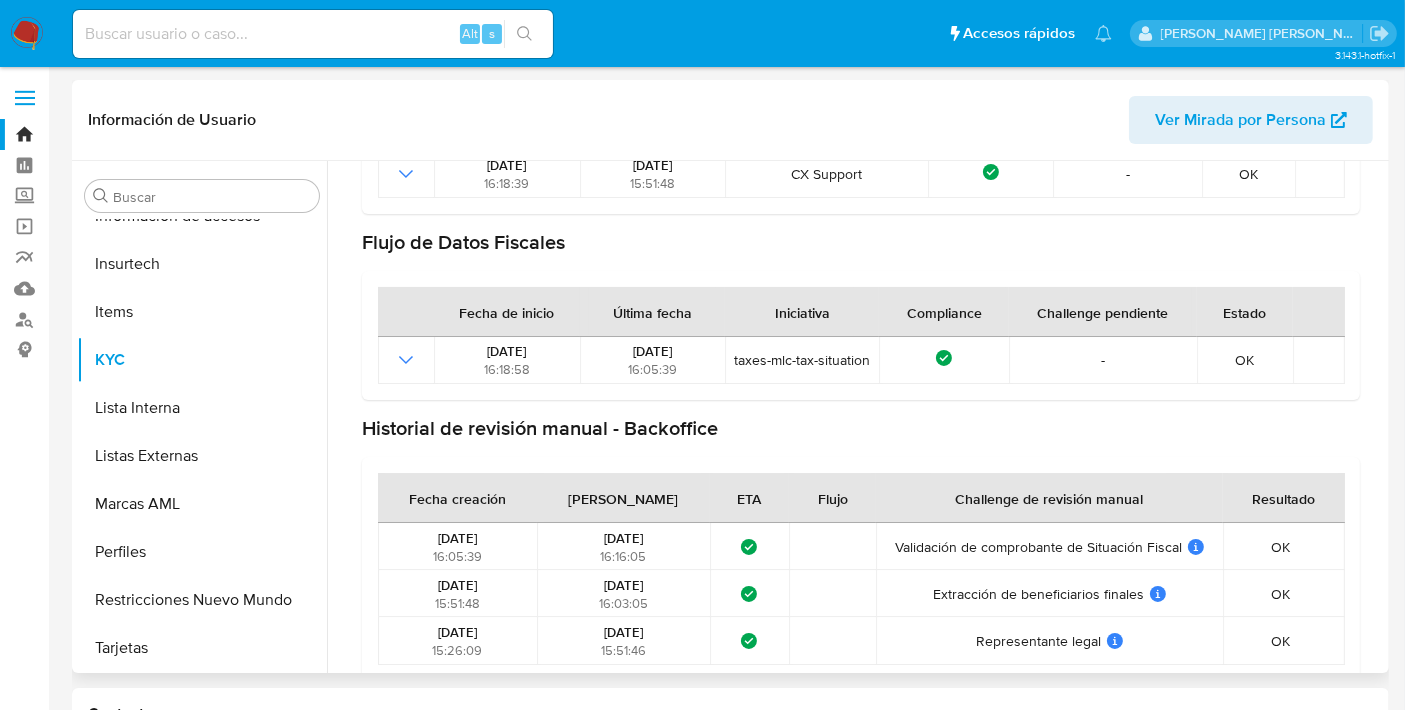 scroll, scrollTop: 473, scrollLeft: 0, axis: vertical 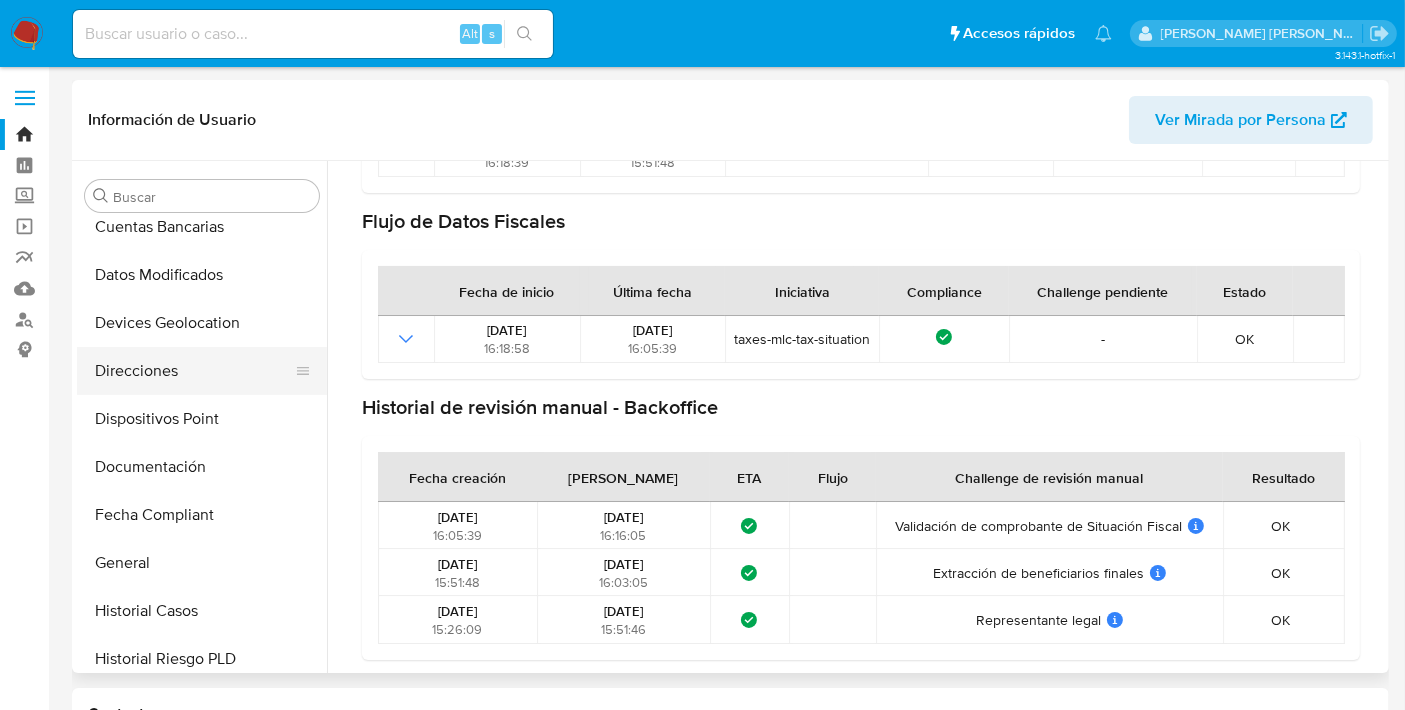 click on "Direcciones" at bounding box center [194, 371] 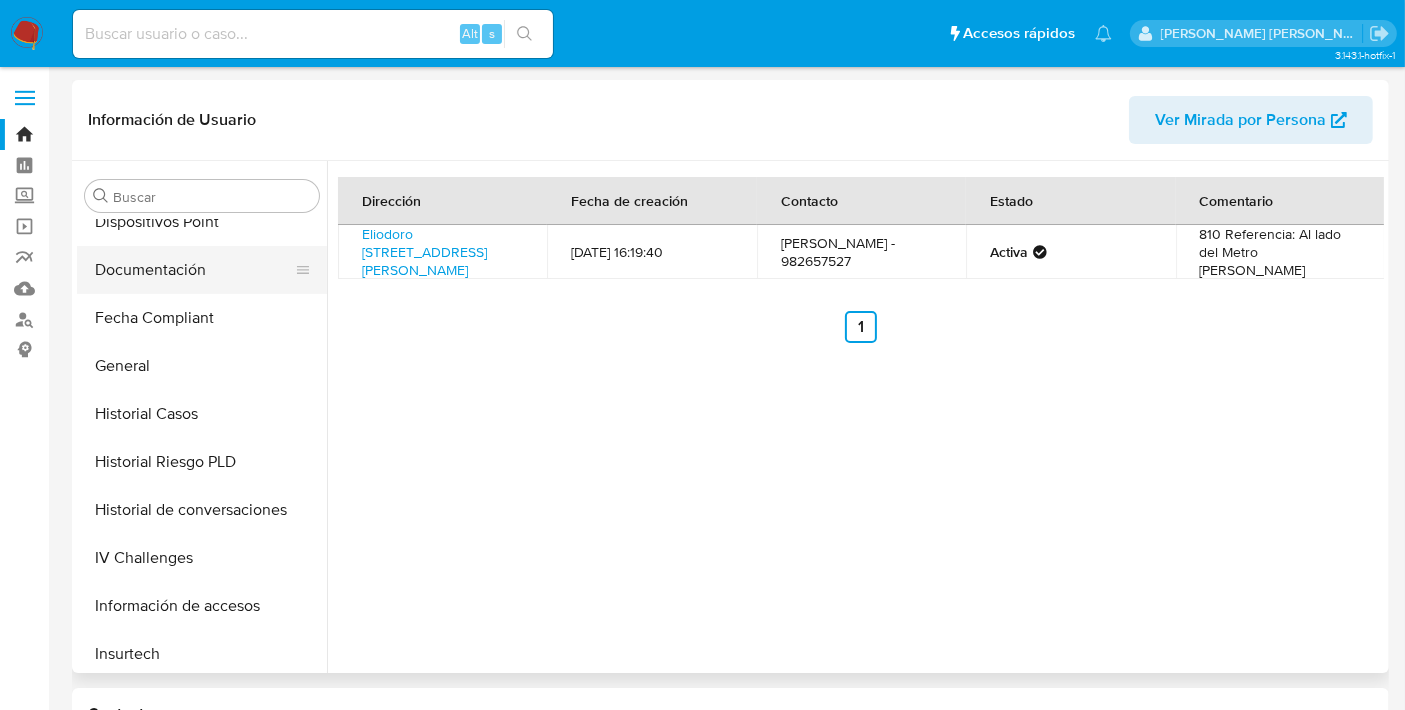 scroll, scrollTop: 407, scrollLeft: 0, axis: vertical 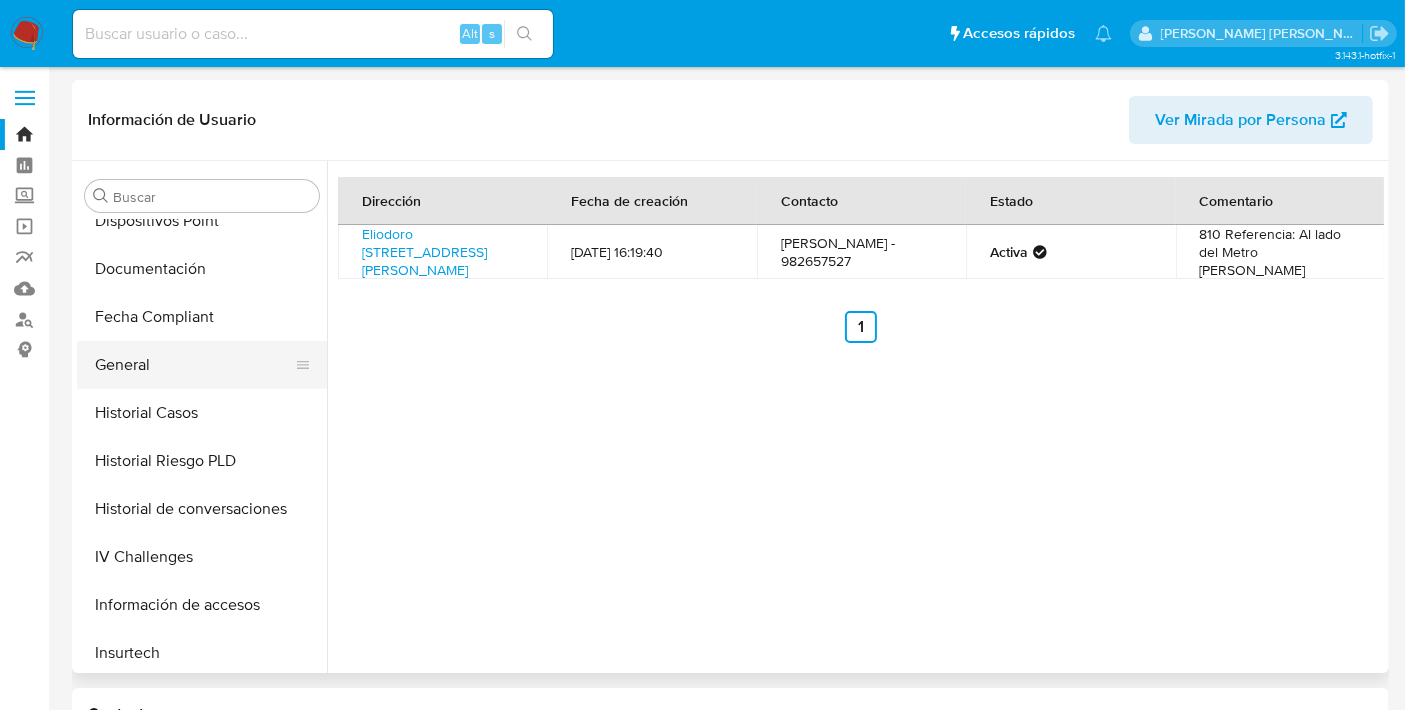click on "General" at bounding box center (194, 365) 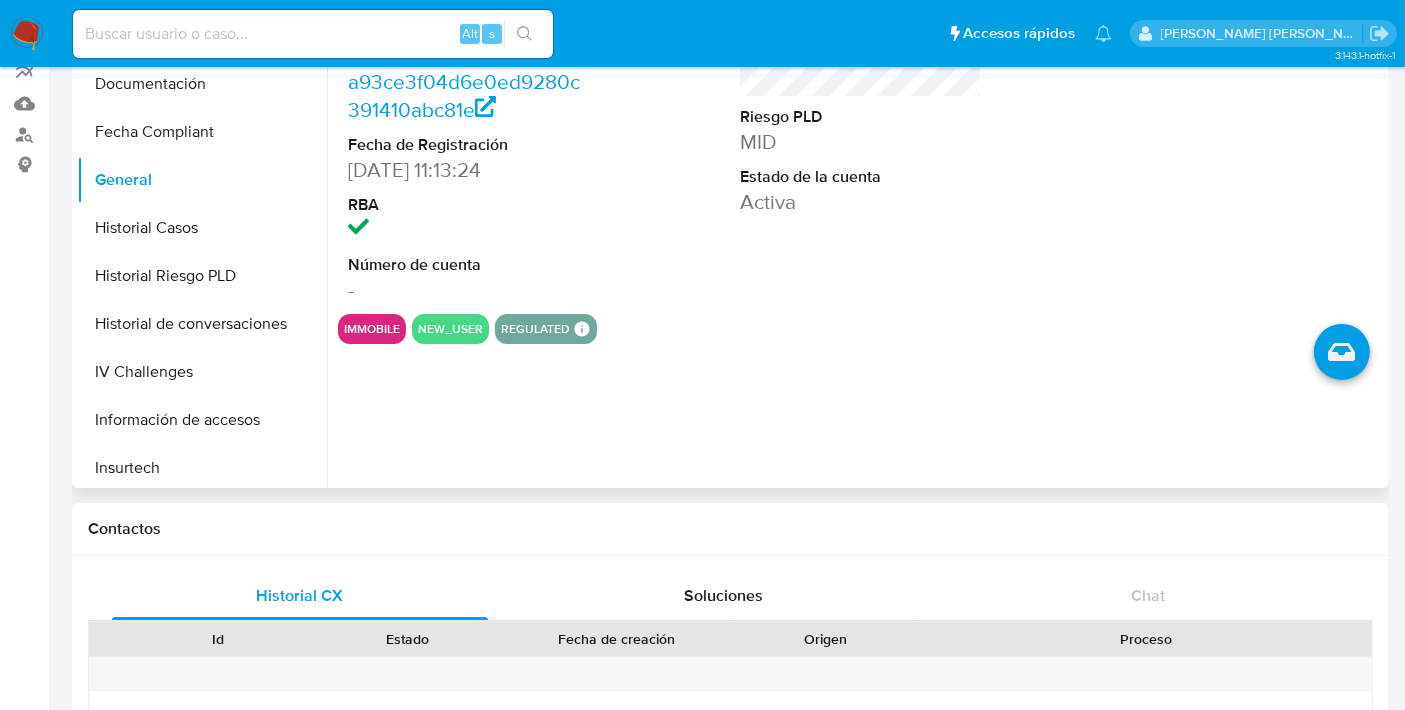 scroll, scrollTop: 186, scrollLeft: 0, axis: vertical 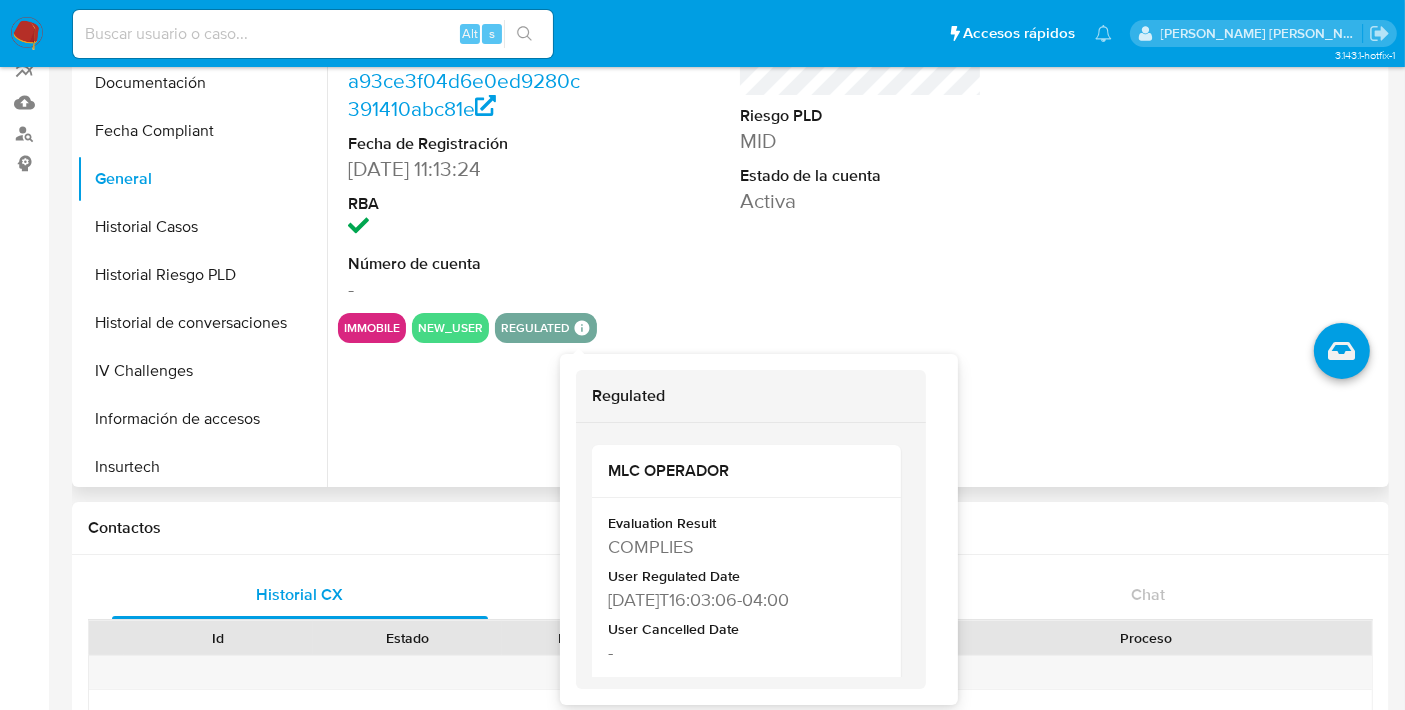 type 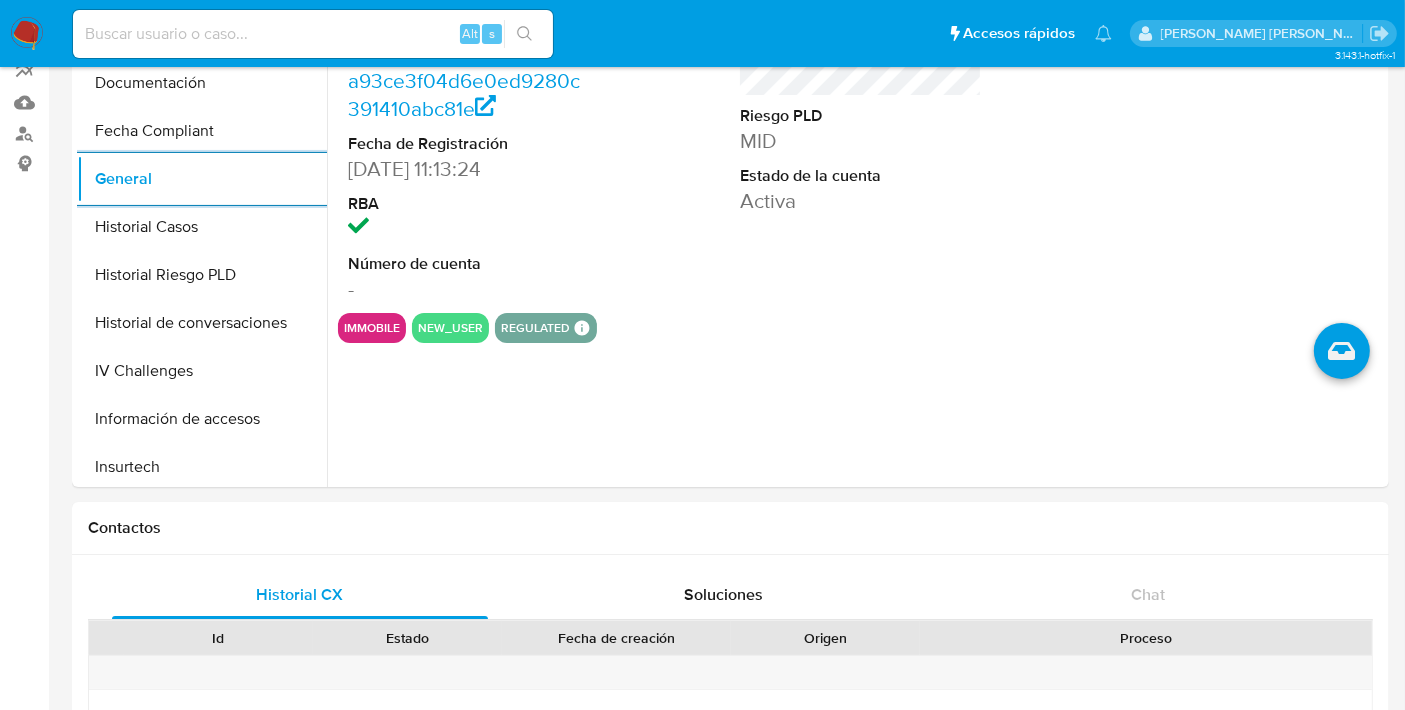 click on "Alt s" at bounding box center [313, 34] 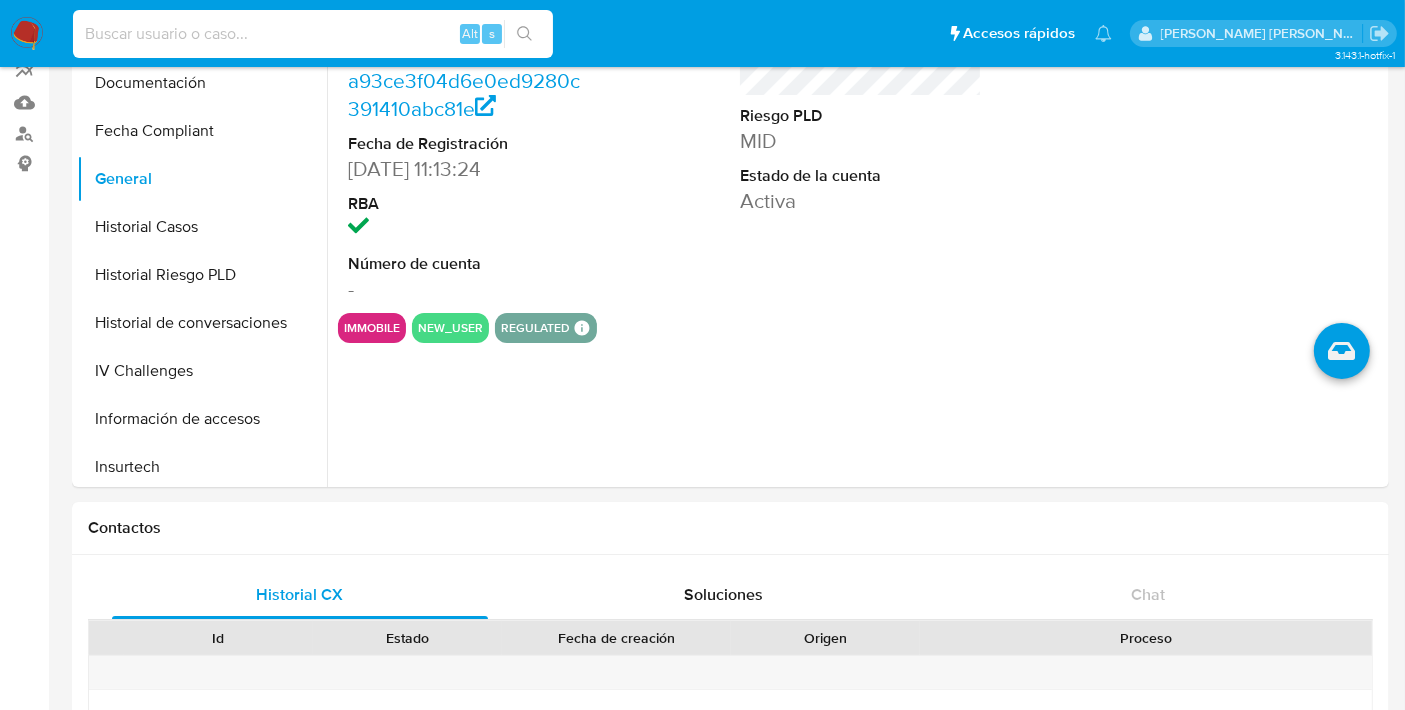 click at bounding box center (313, 34) 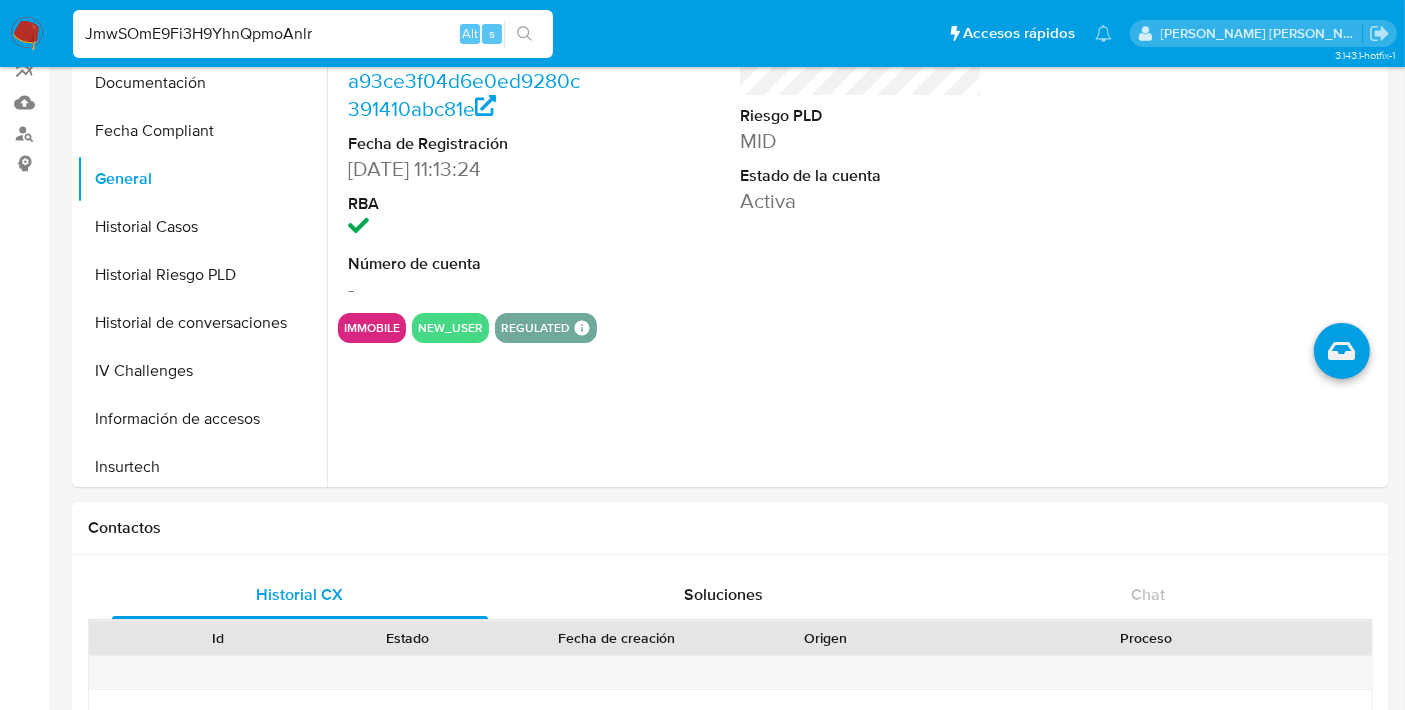 type on "JmwSOmE9Fi3H9YhnQpmoAnlr" 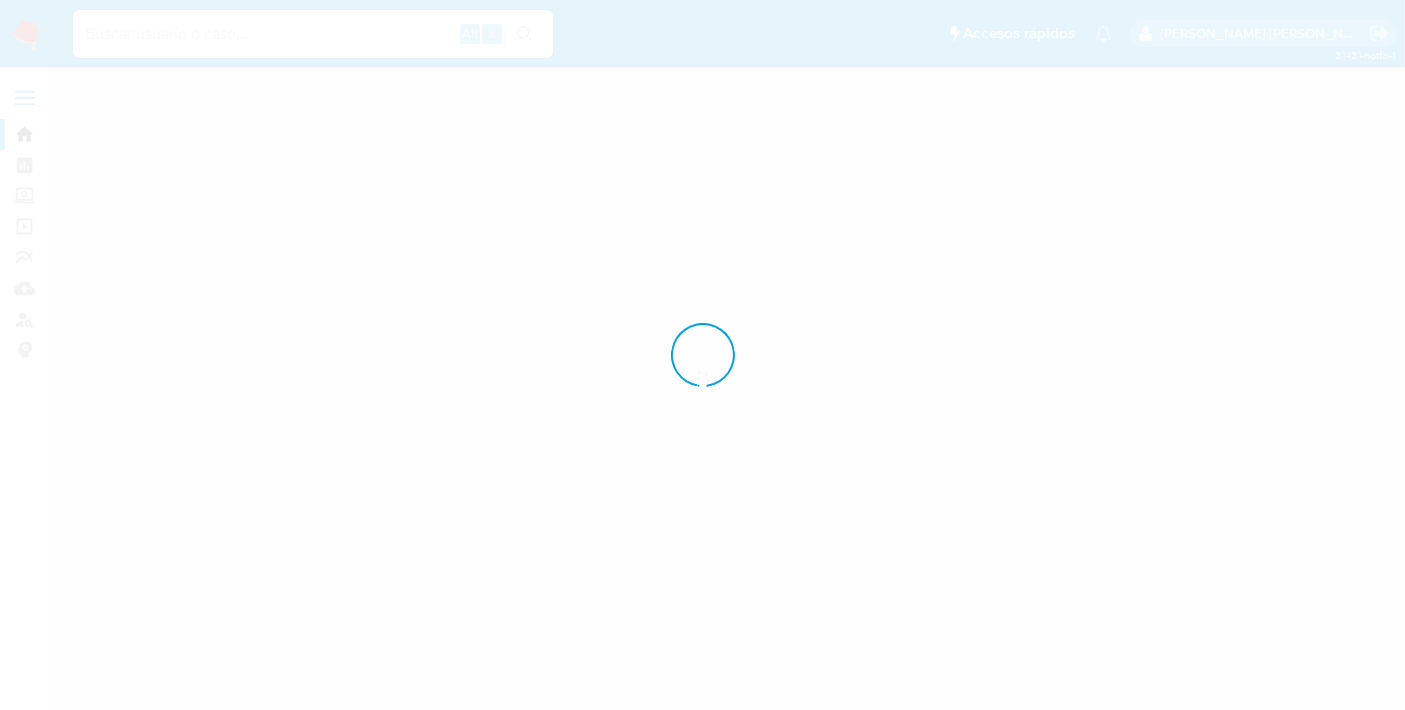 scroll, scrollTop: 0, scrollLeft: 0, axis: both 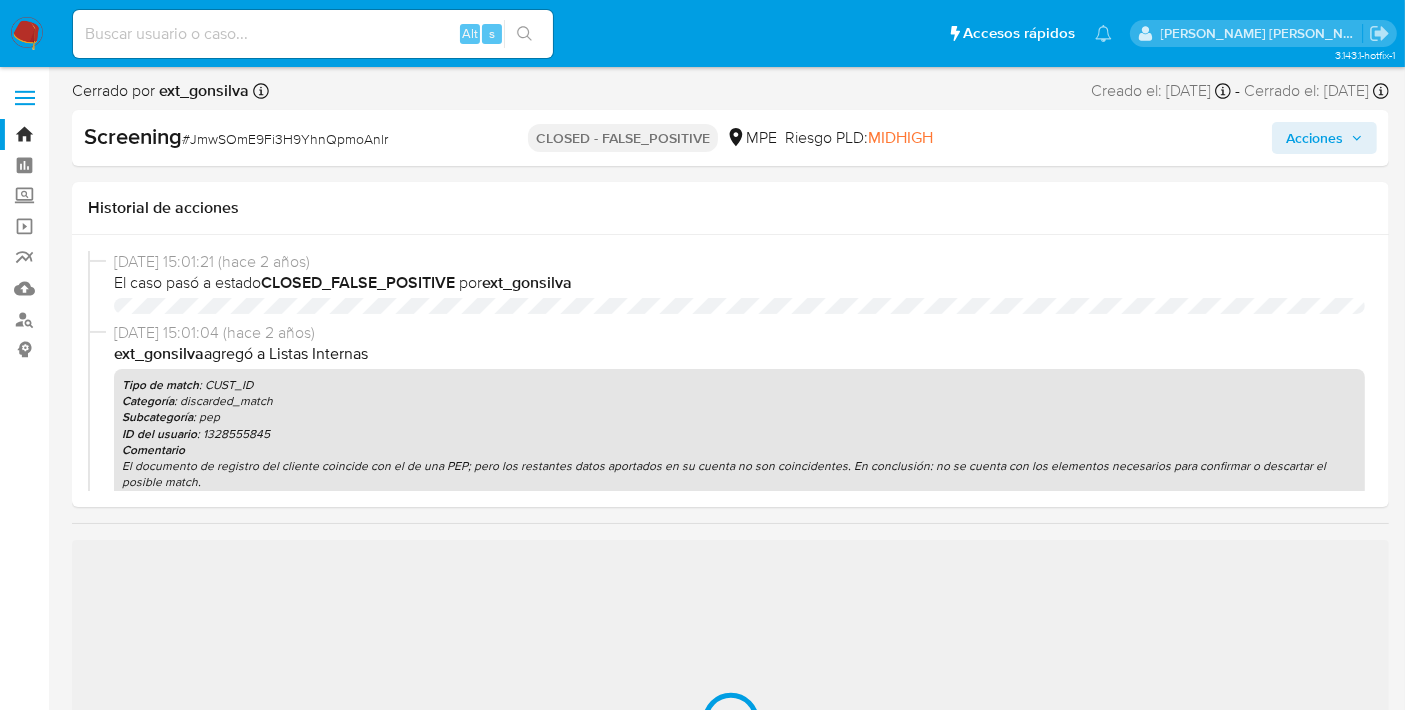 select on "10" 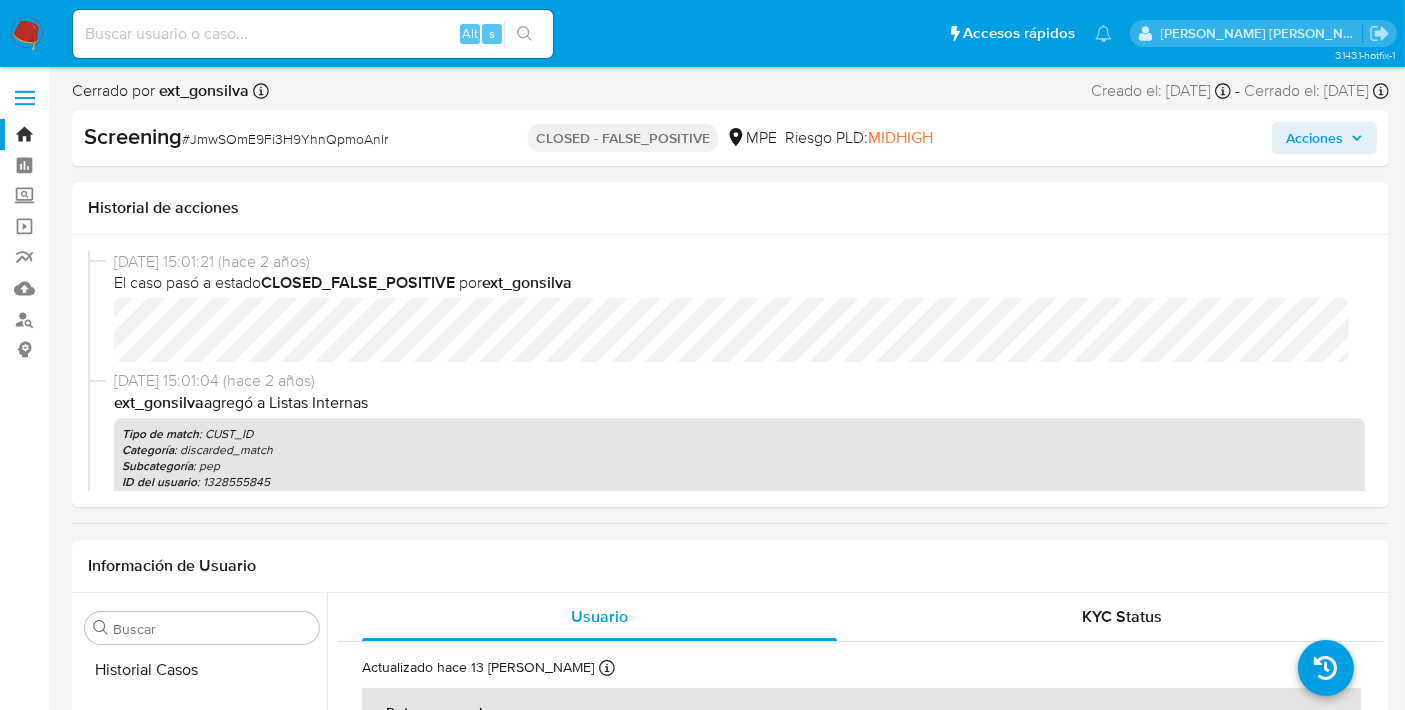 scroll, scrollTop: 796, scrollLeft: 0, axis: vertical 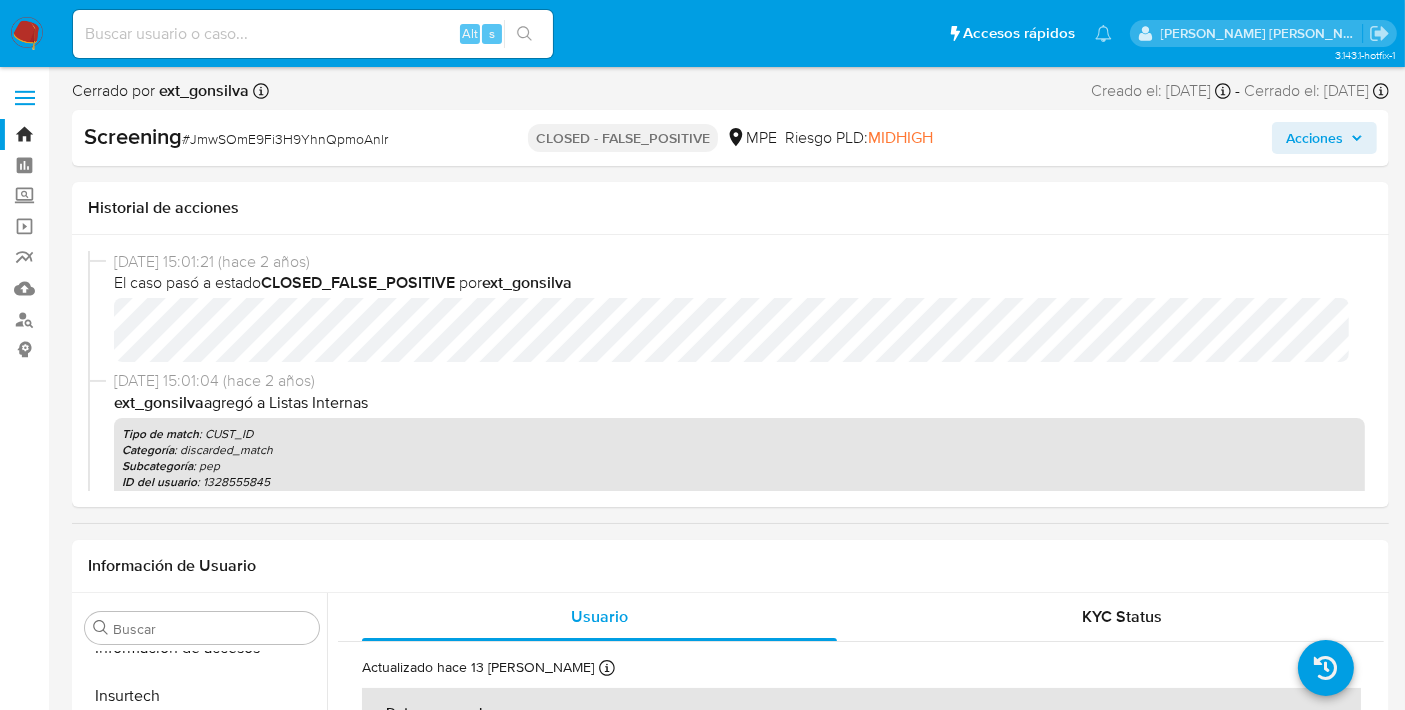 click at bounding box center (313, 34) 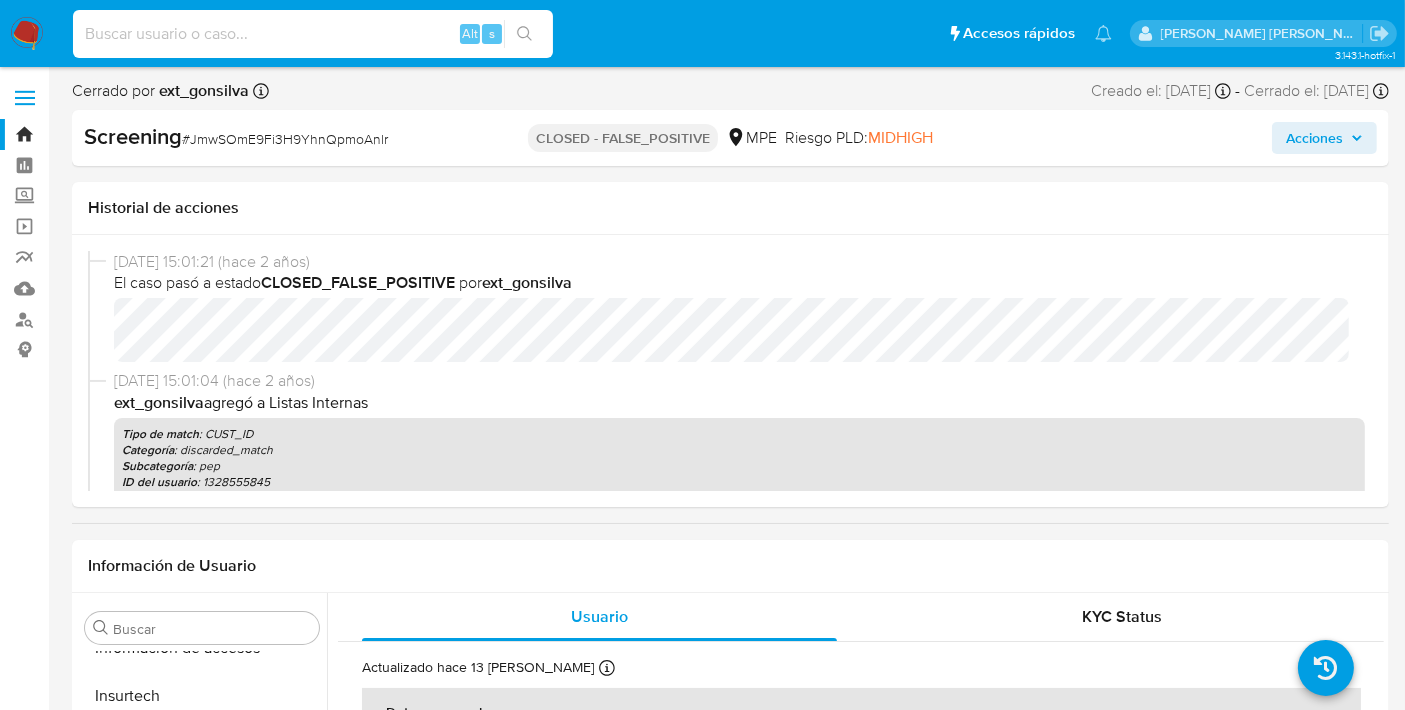 paste on "1265109244" 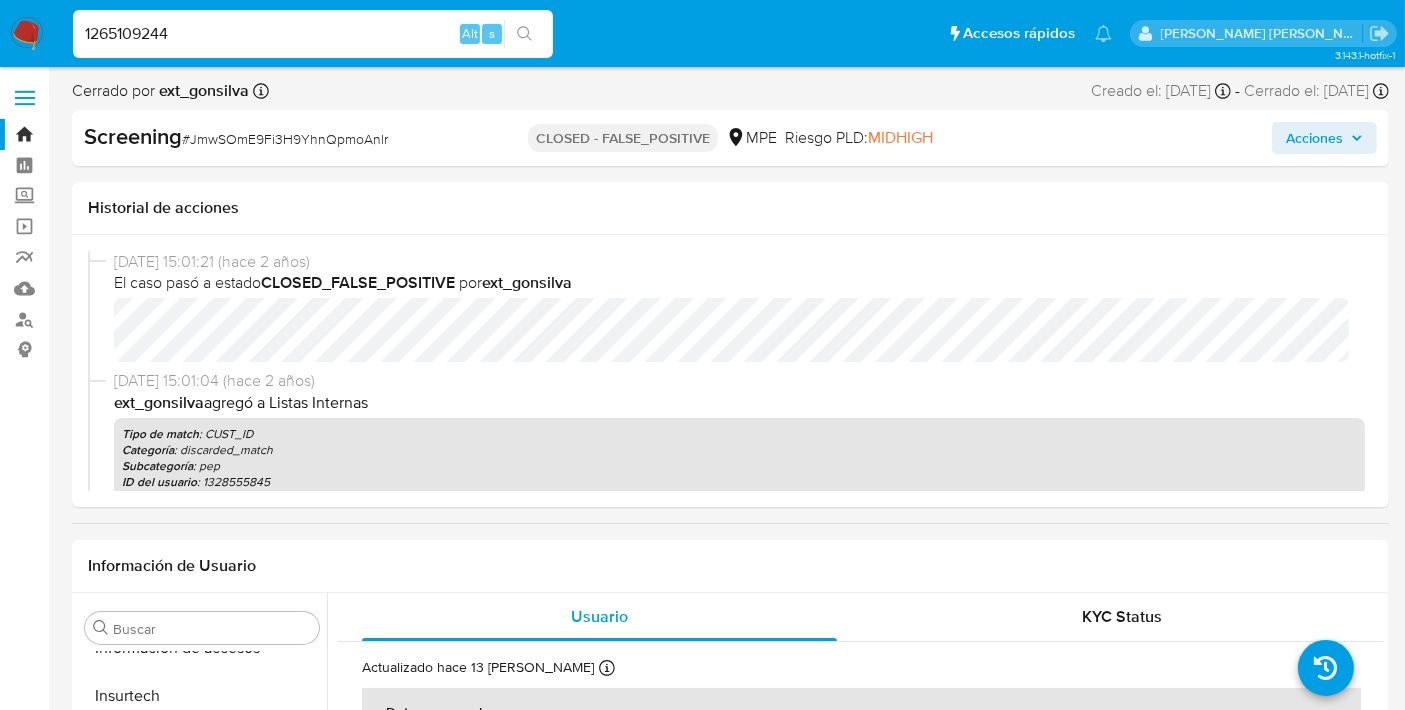 type on "1265109244" 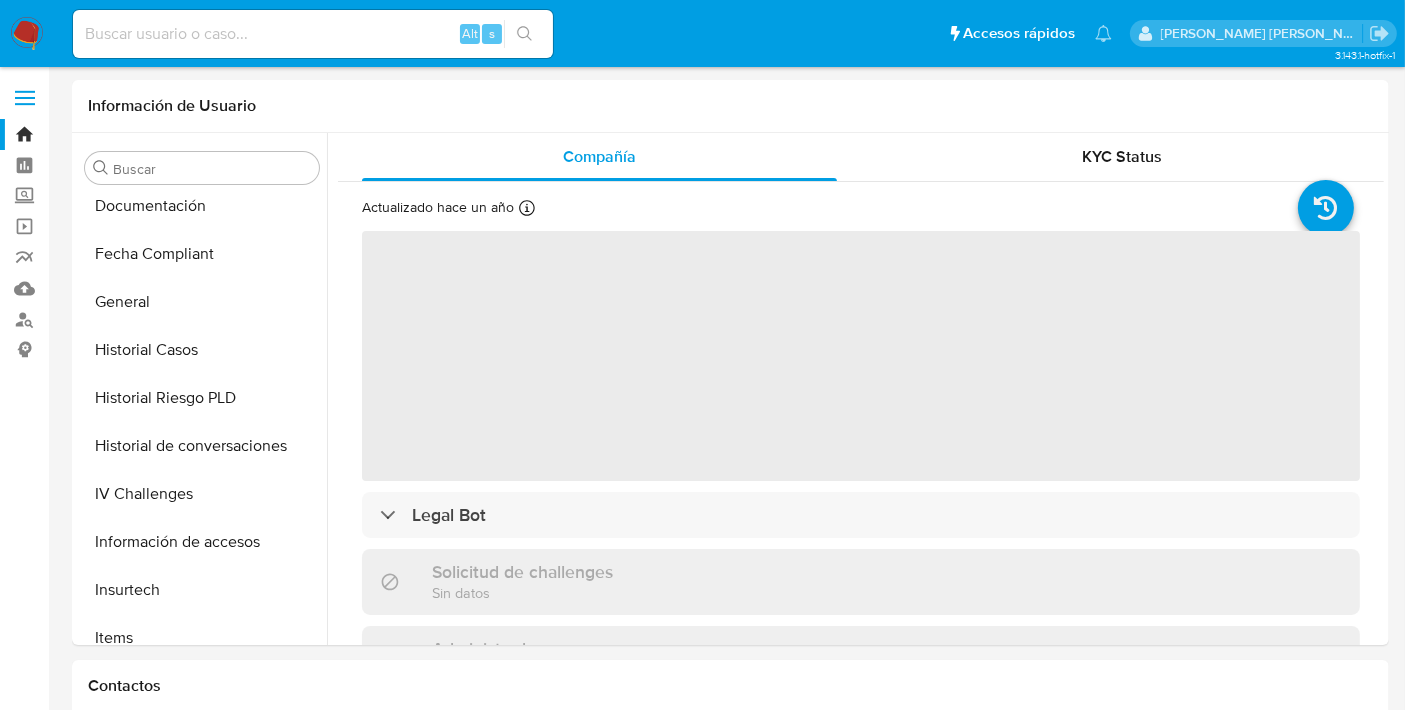 scroll, scrollTop: 440, scrollLeft: 0, axis: vertical 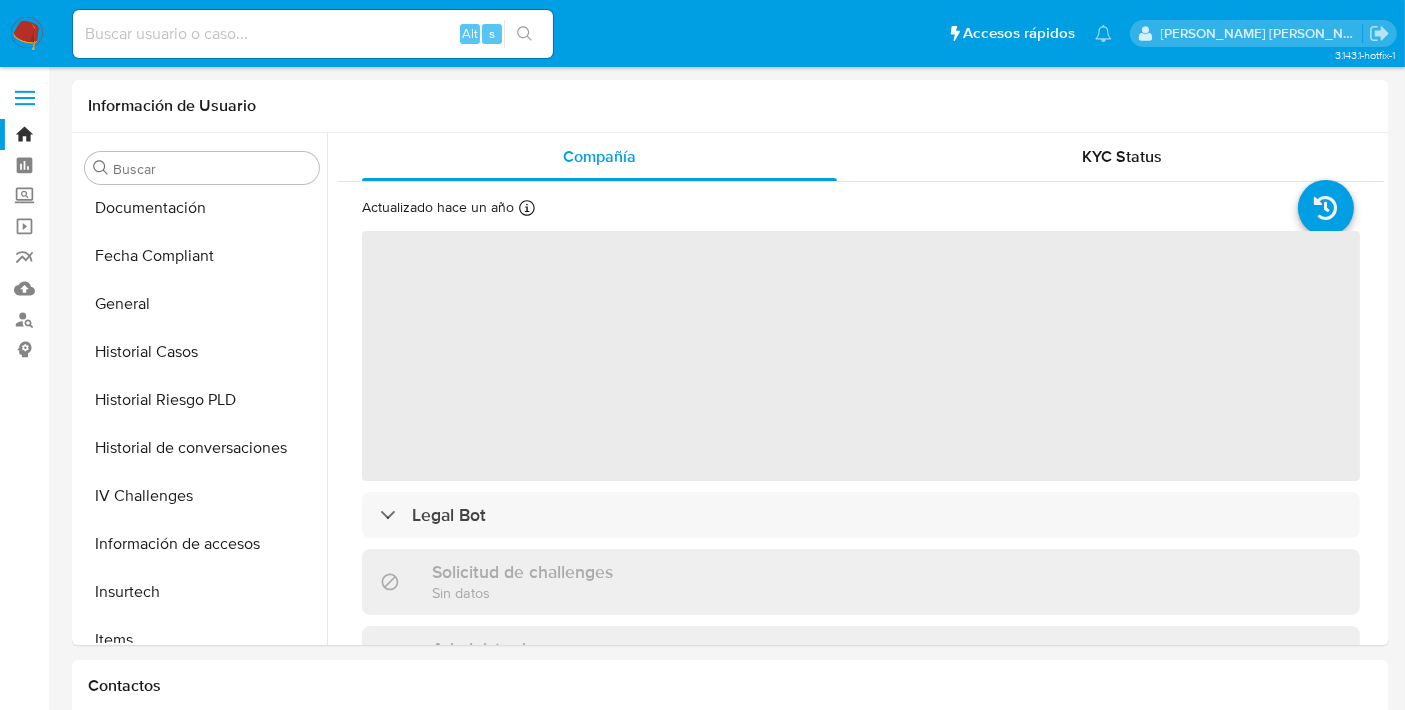 select on "10" 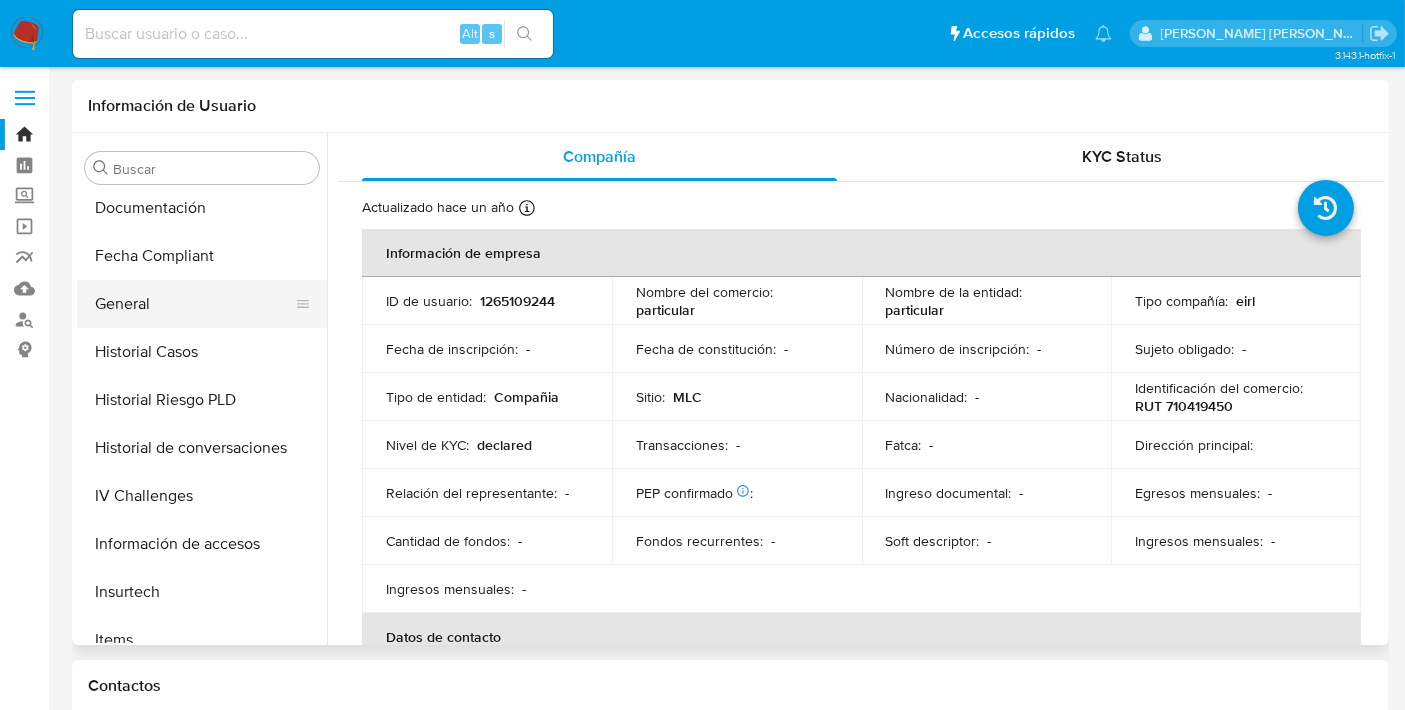 click on "General" at bounding box center (194, 304) 